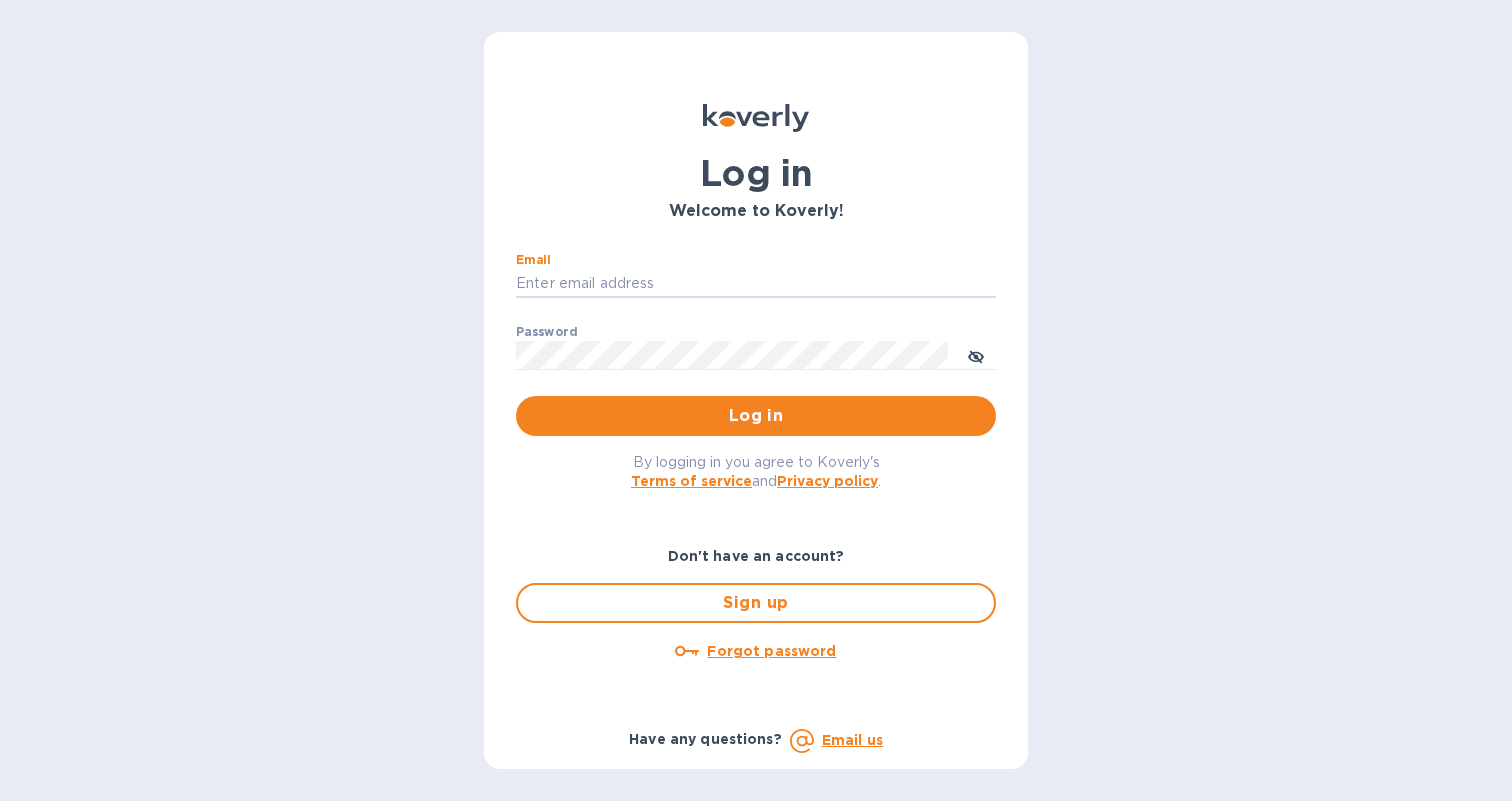 scroll, scrollTop: 0, scrollLeft: 0, axis: both 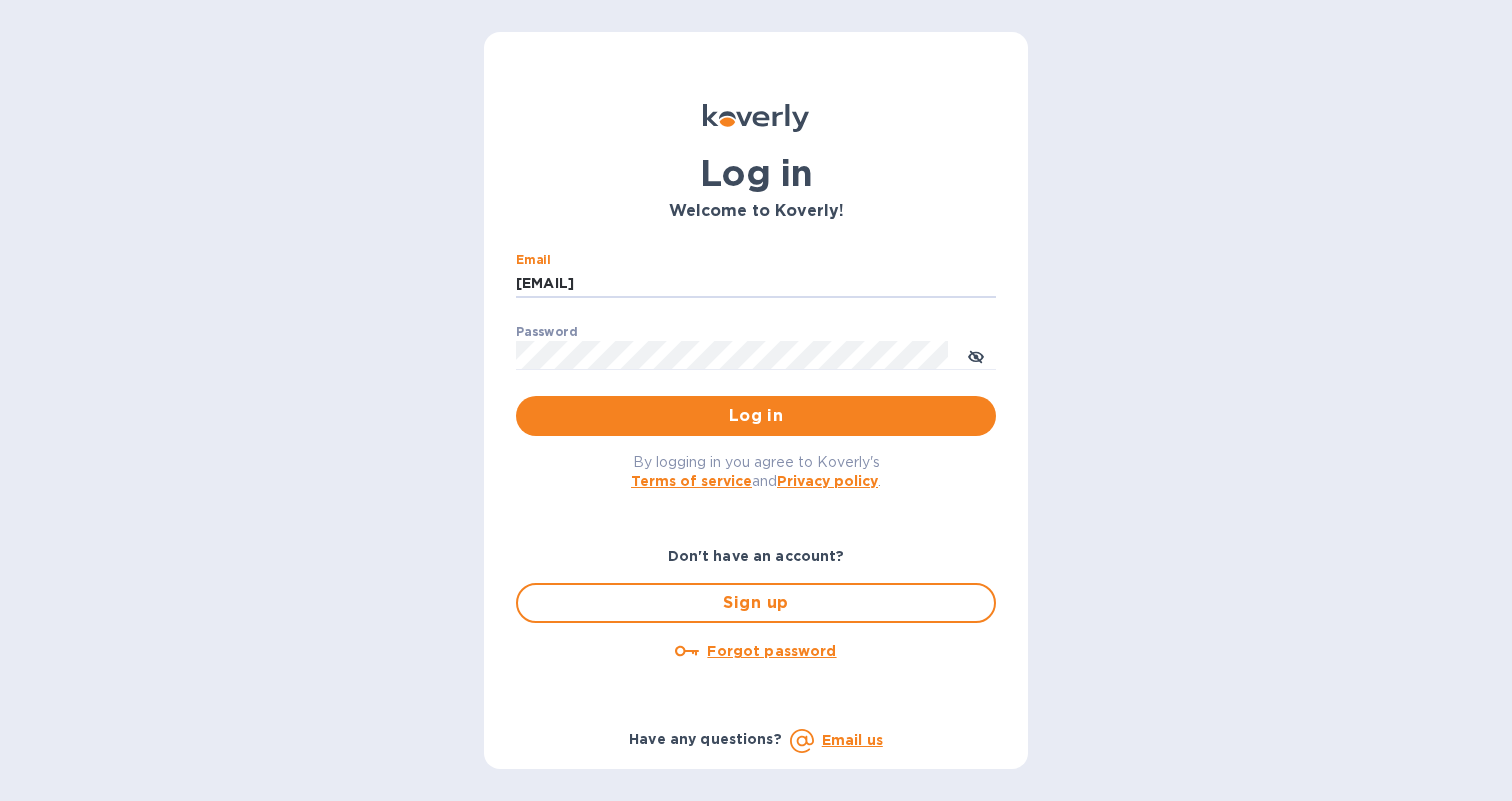 click on "Log in" at bounding box center (756, 416) 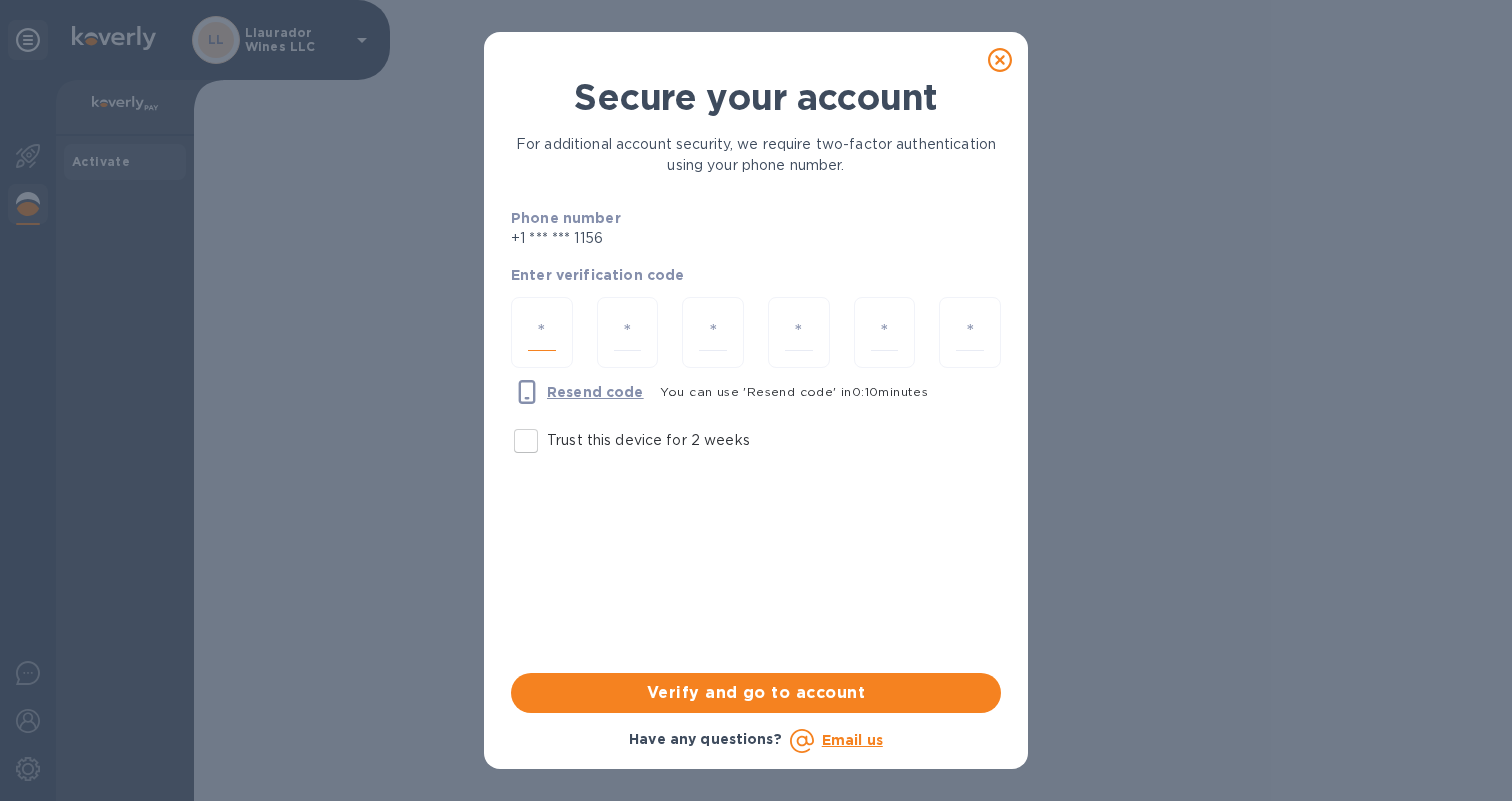 click at bounding box center [542, 332] 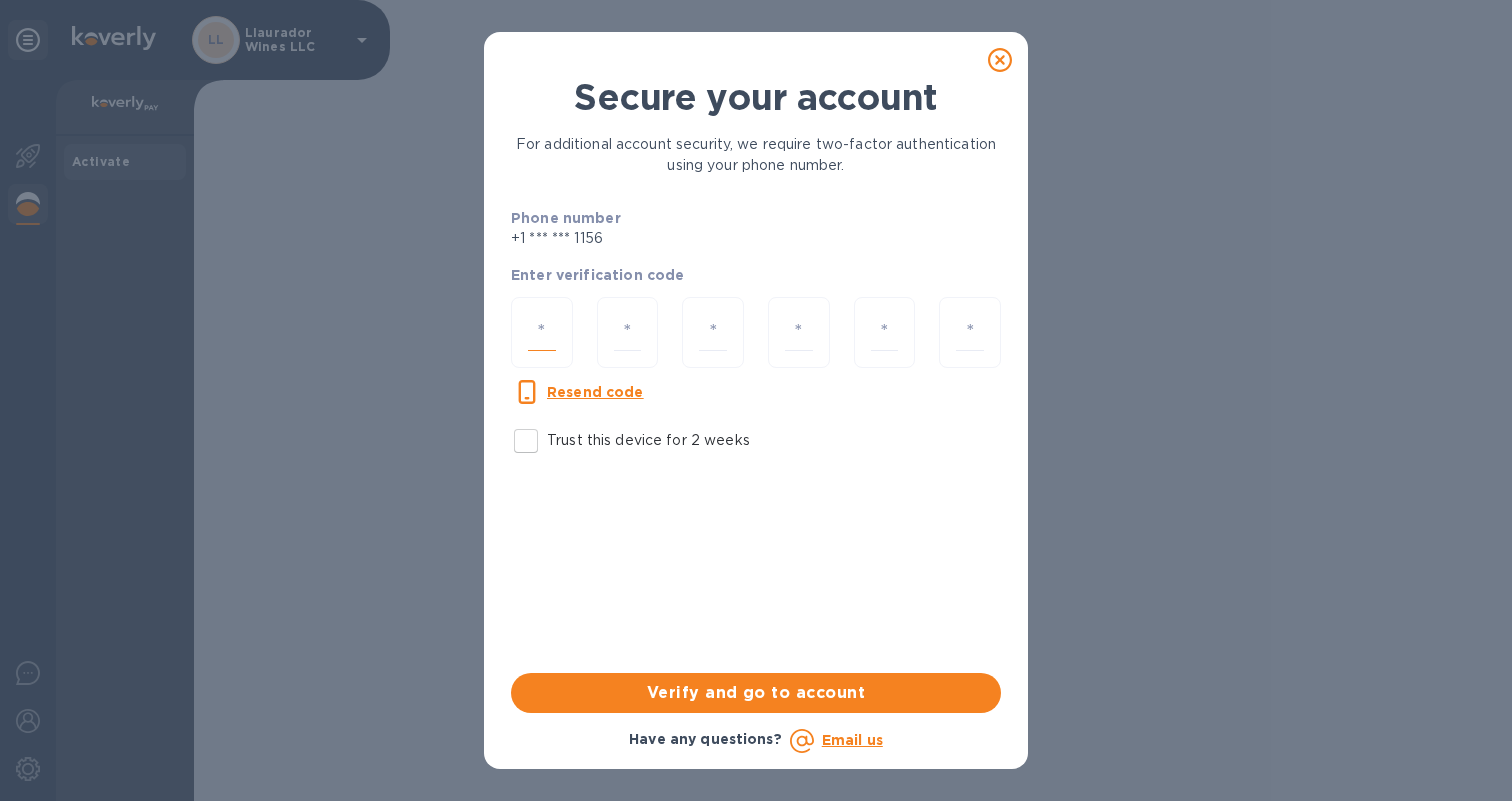 type on "7" 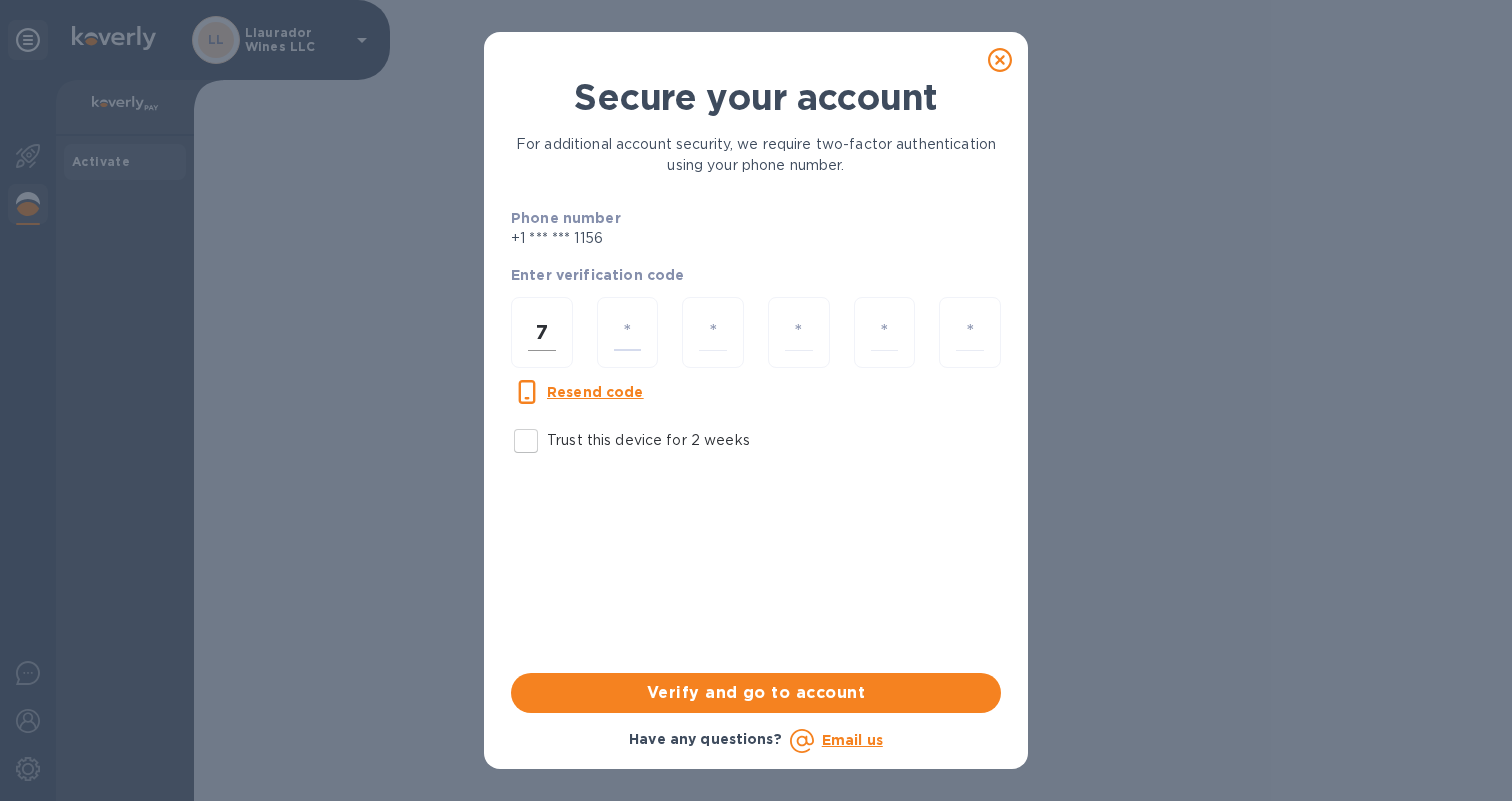type on "8" 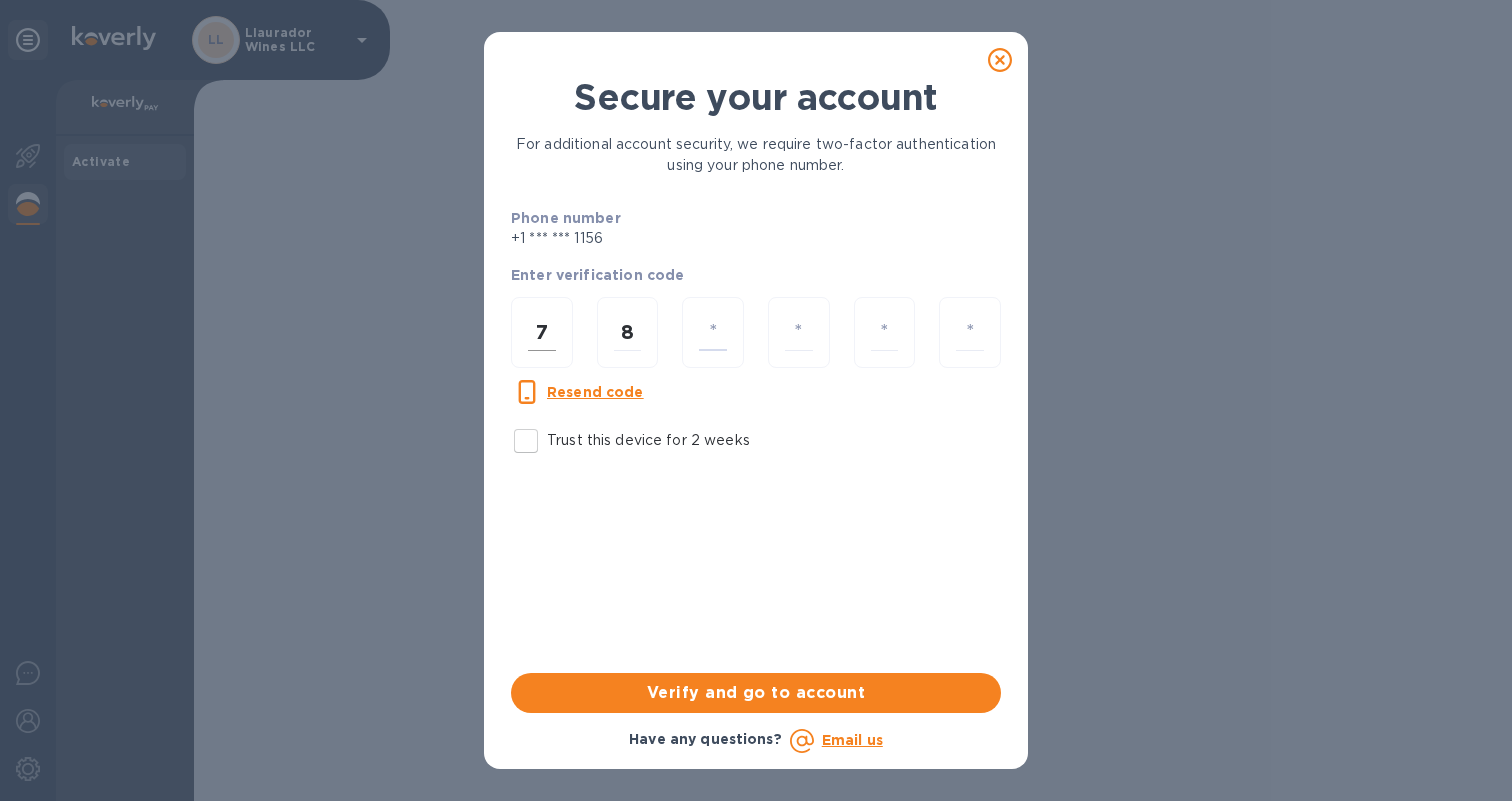 type on "1" 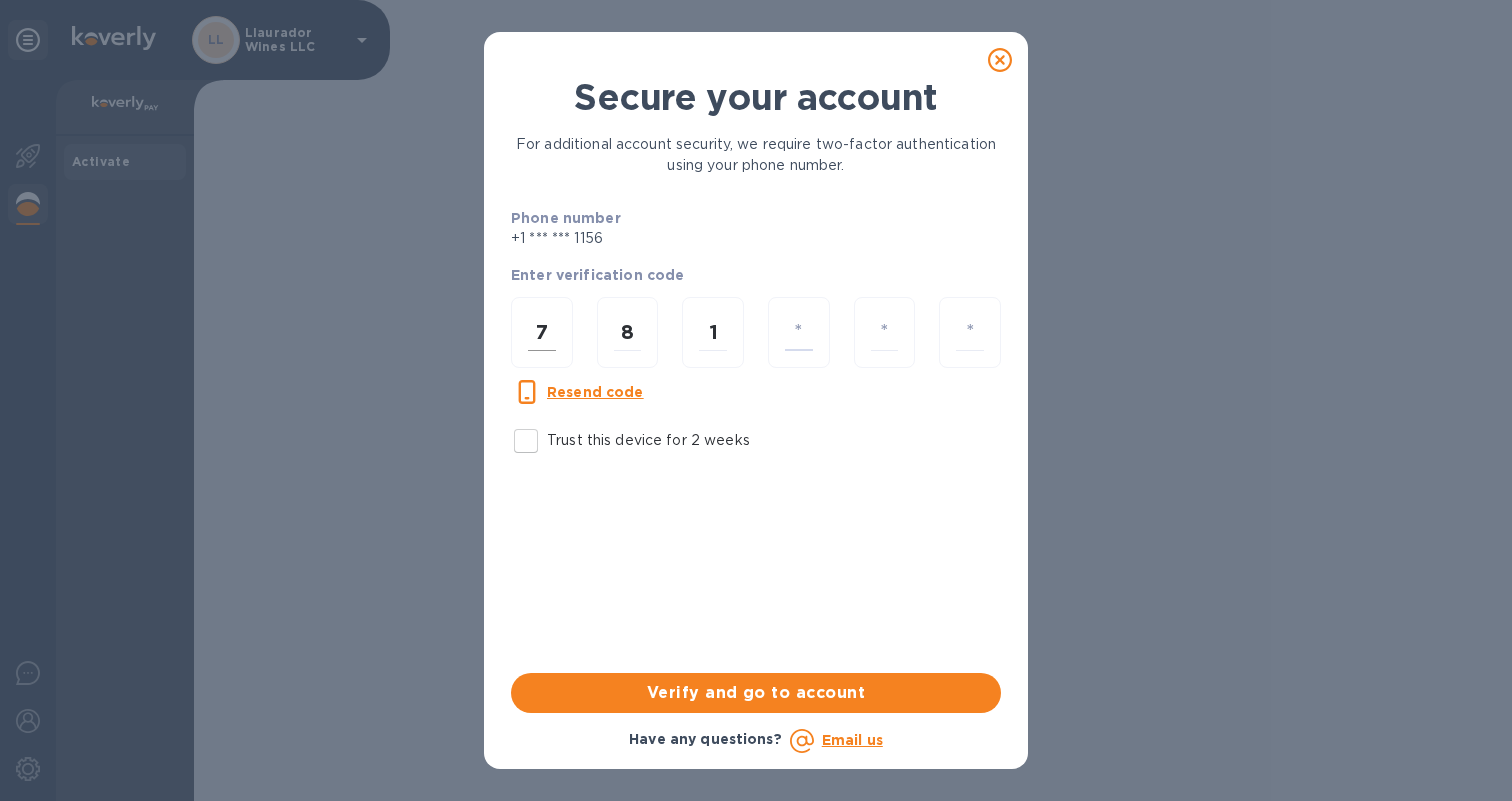 type on "8" 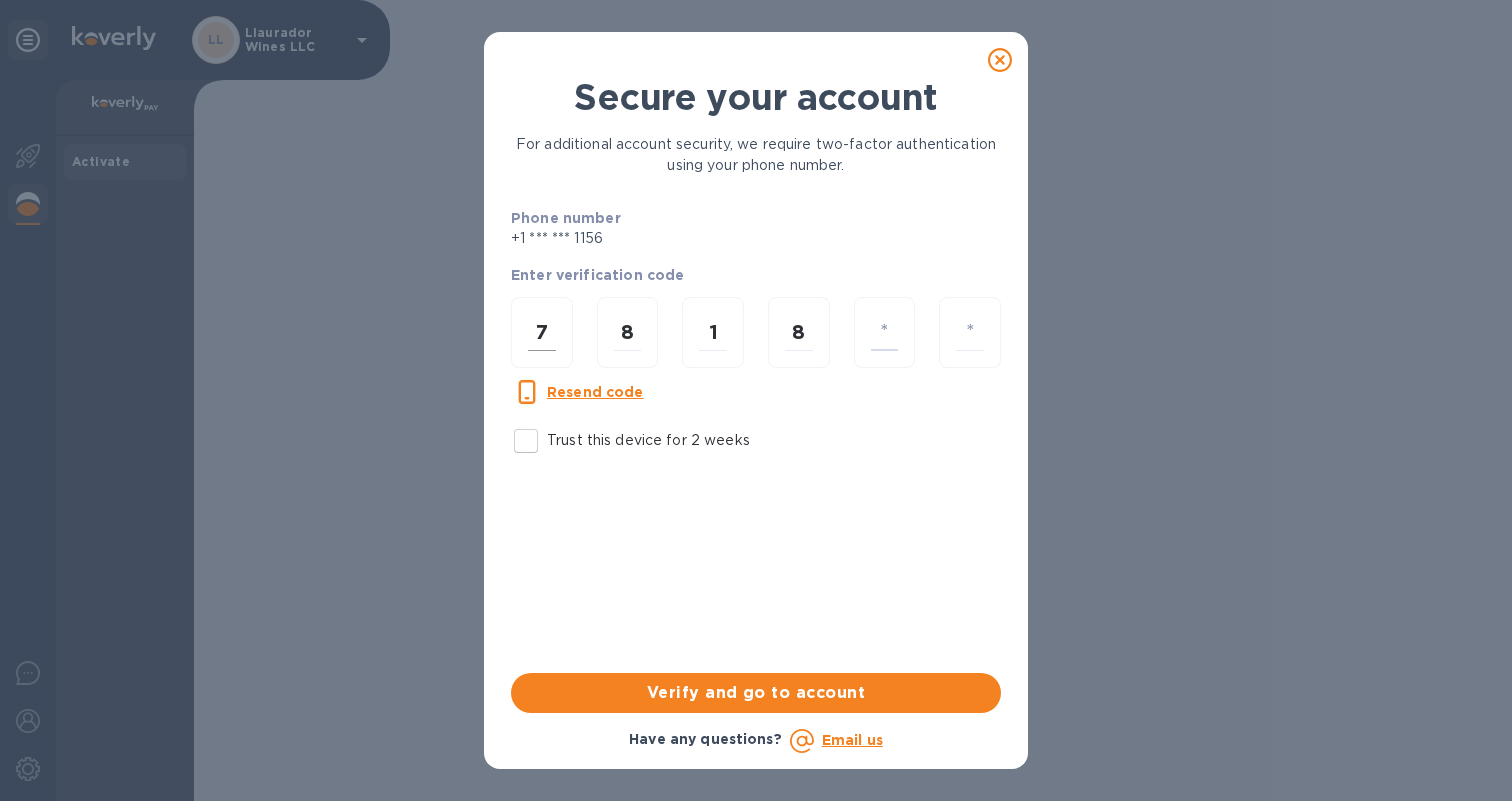 type on "5" 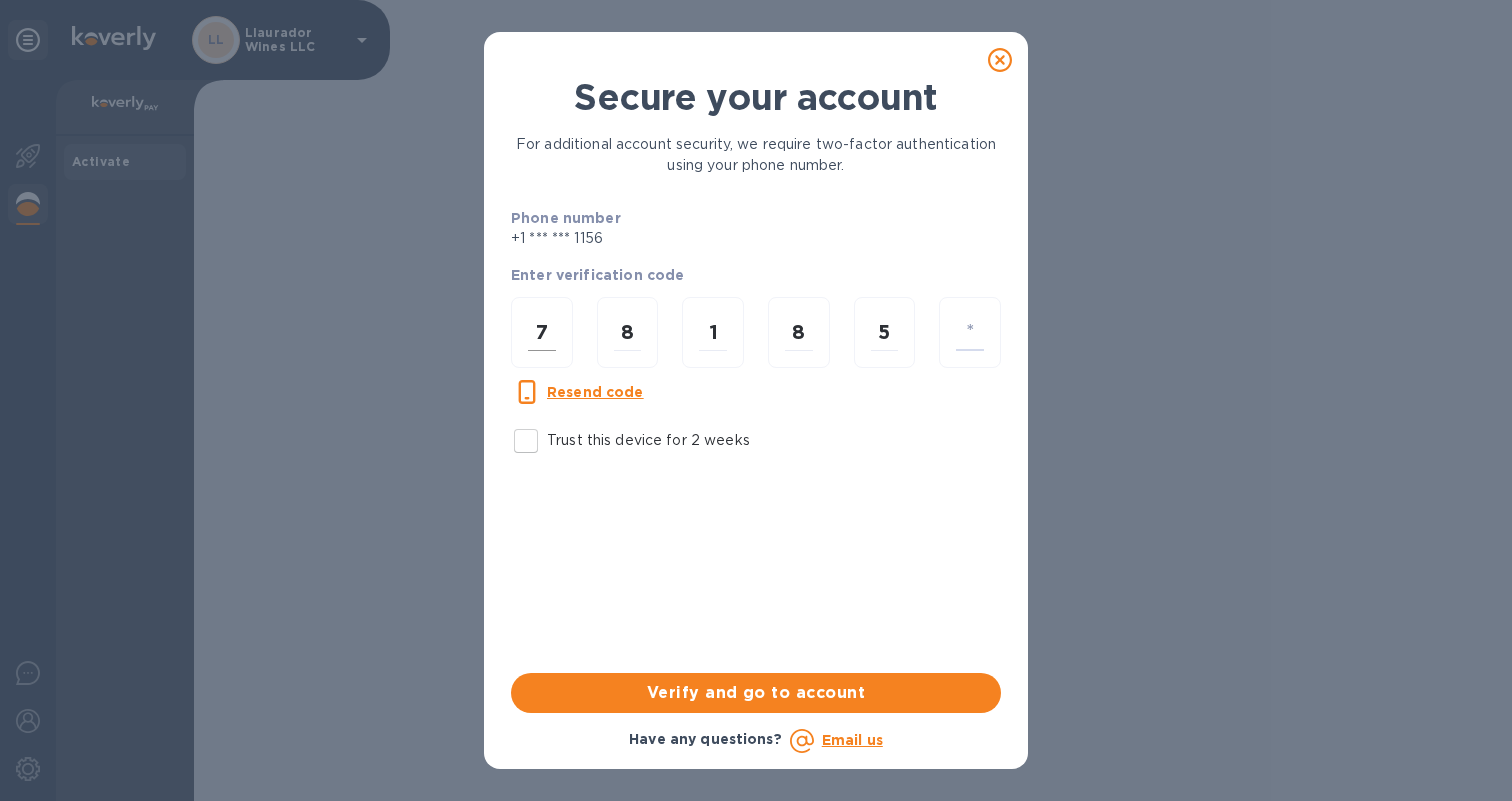 type on "4" 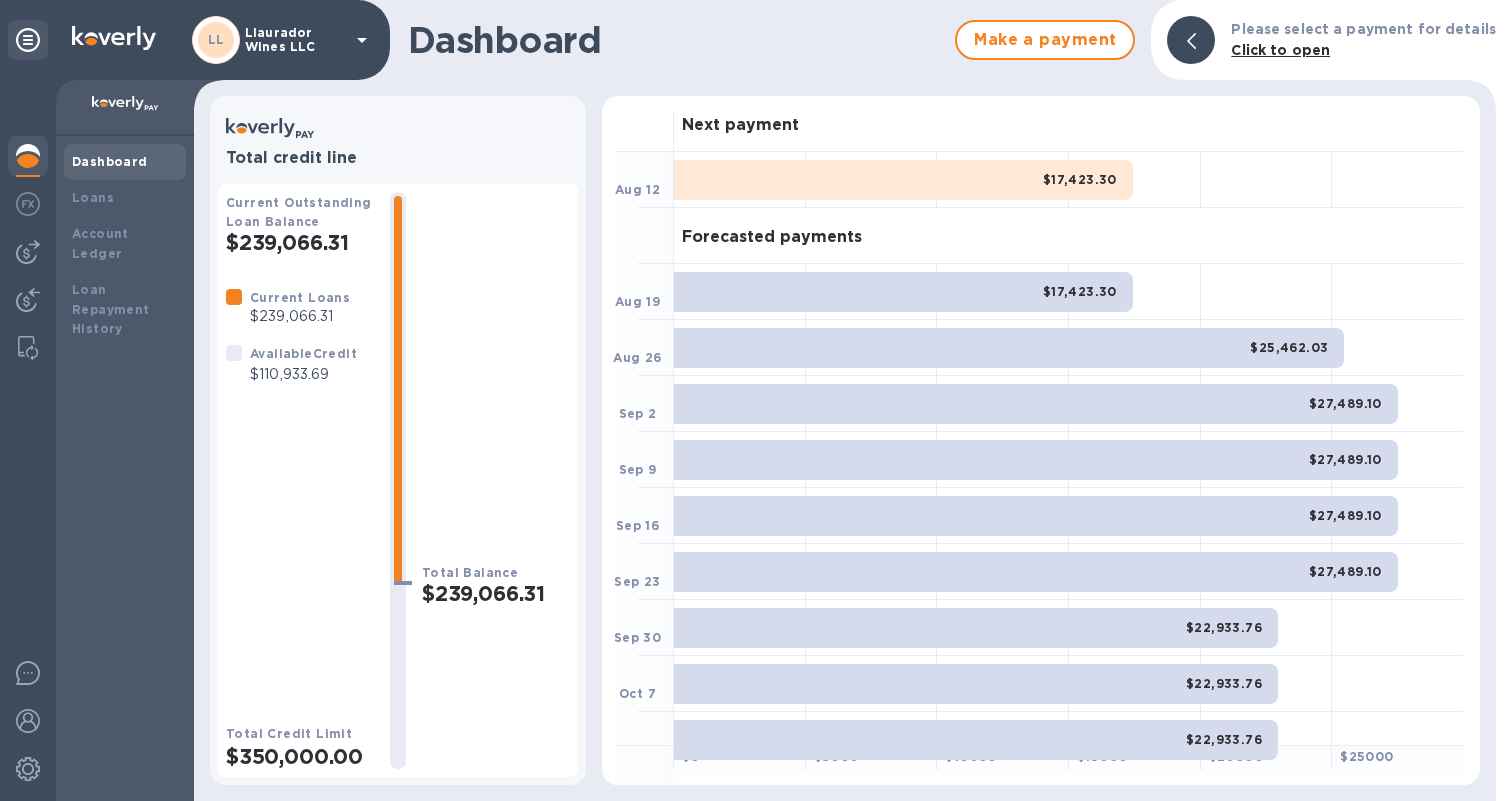 scroll, scrollTop: 0, scrollLeft: 0, axis: both 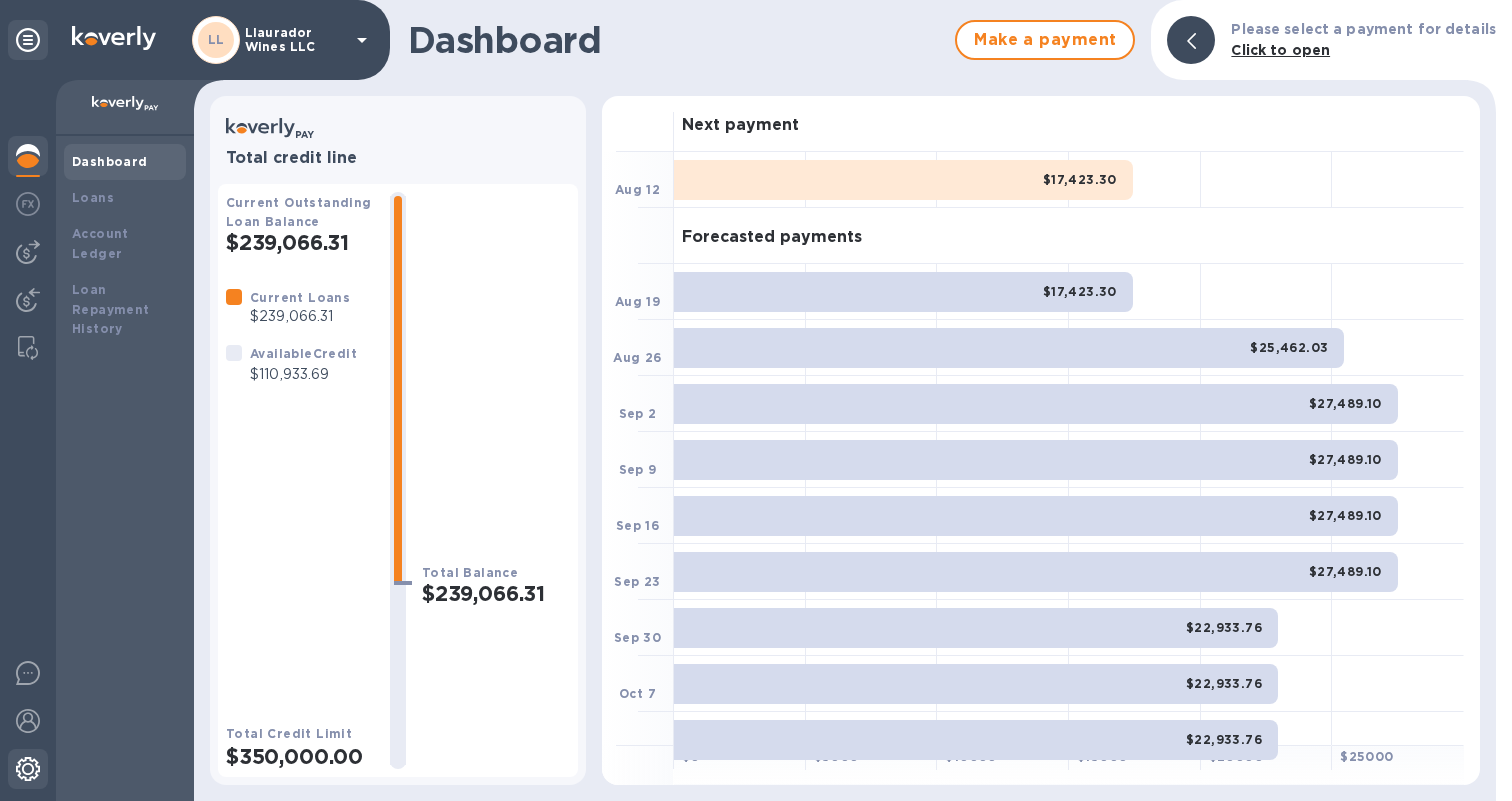 click at bounding box center [28, 769] 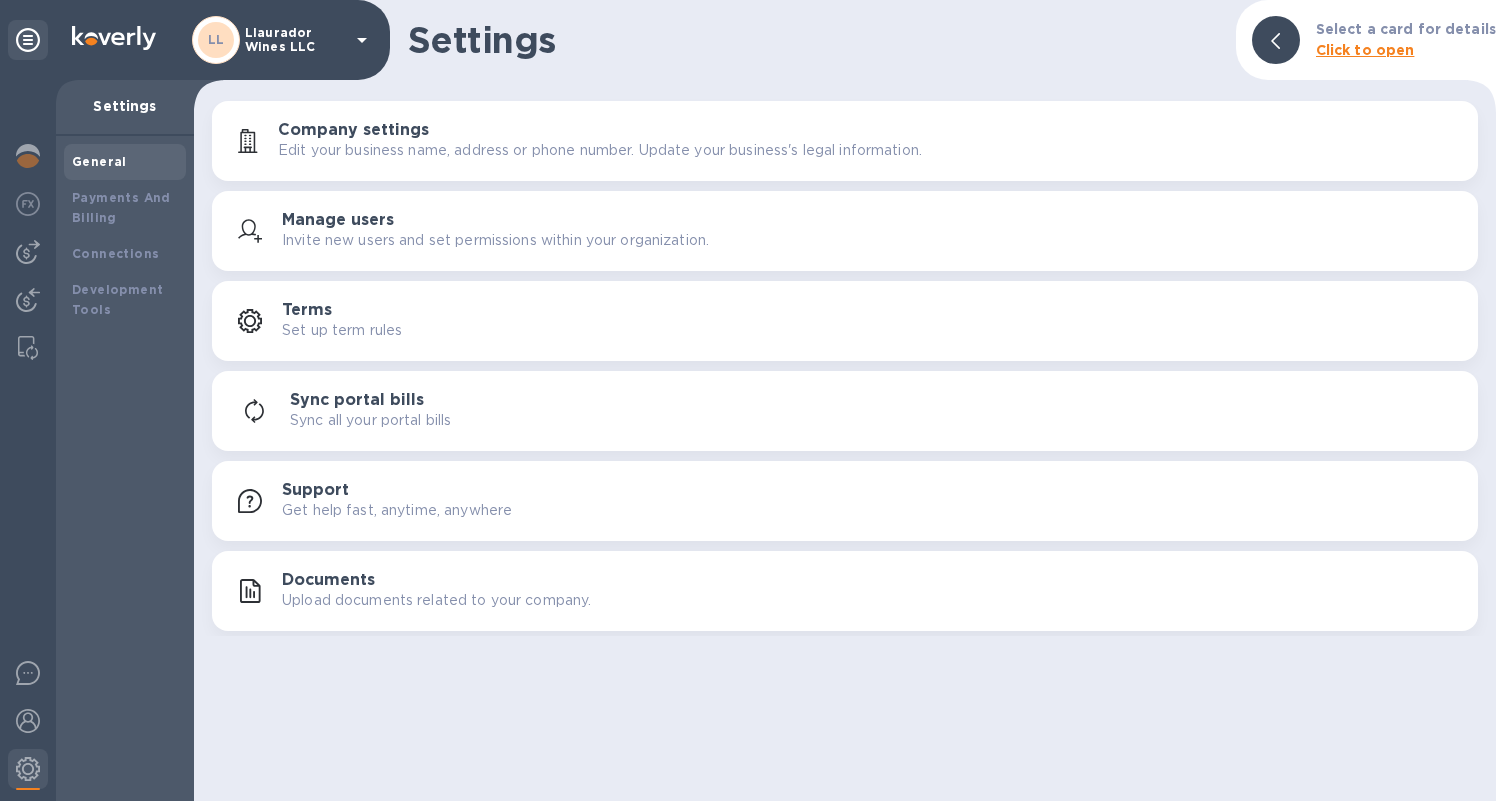 click on "Upload documents related to your company." at bounding box center (436, 600) 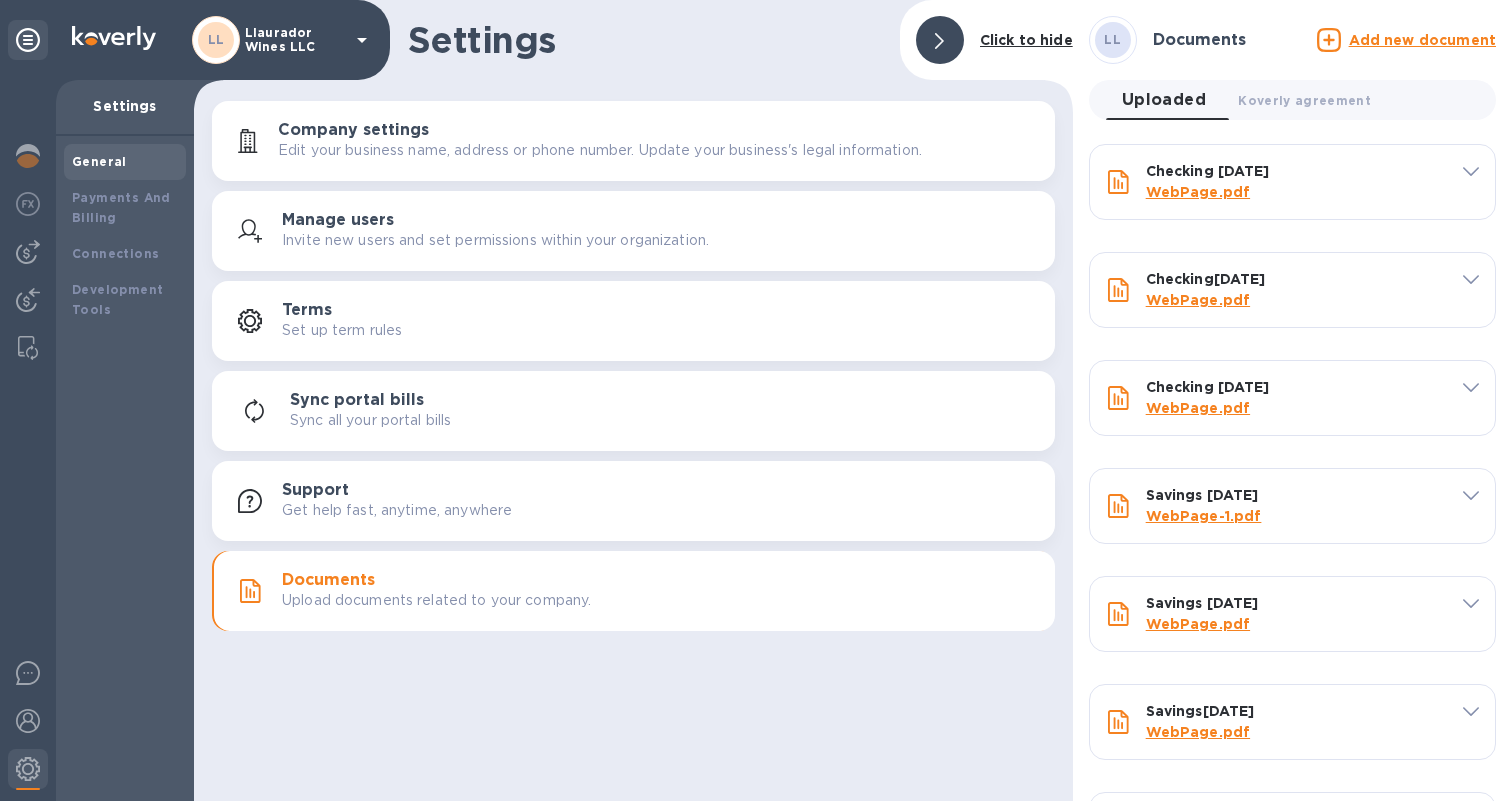 click on "Add new document" at bounding box center [1422, 40] 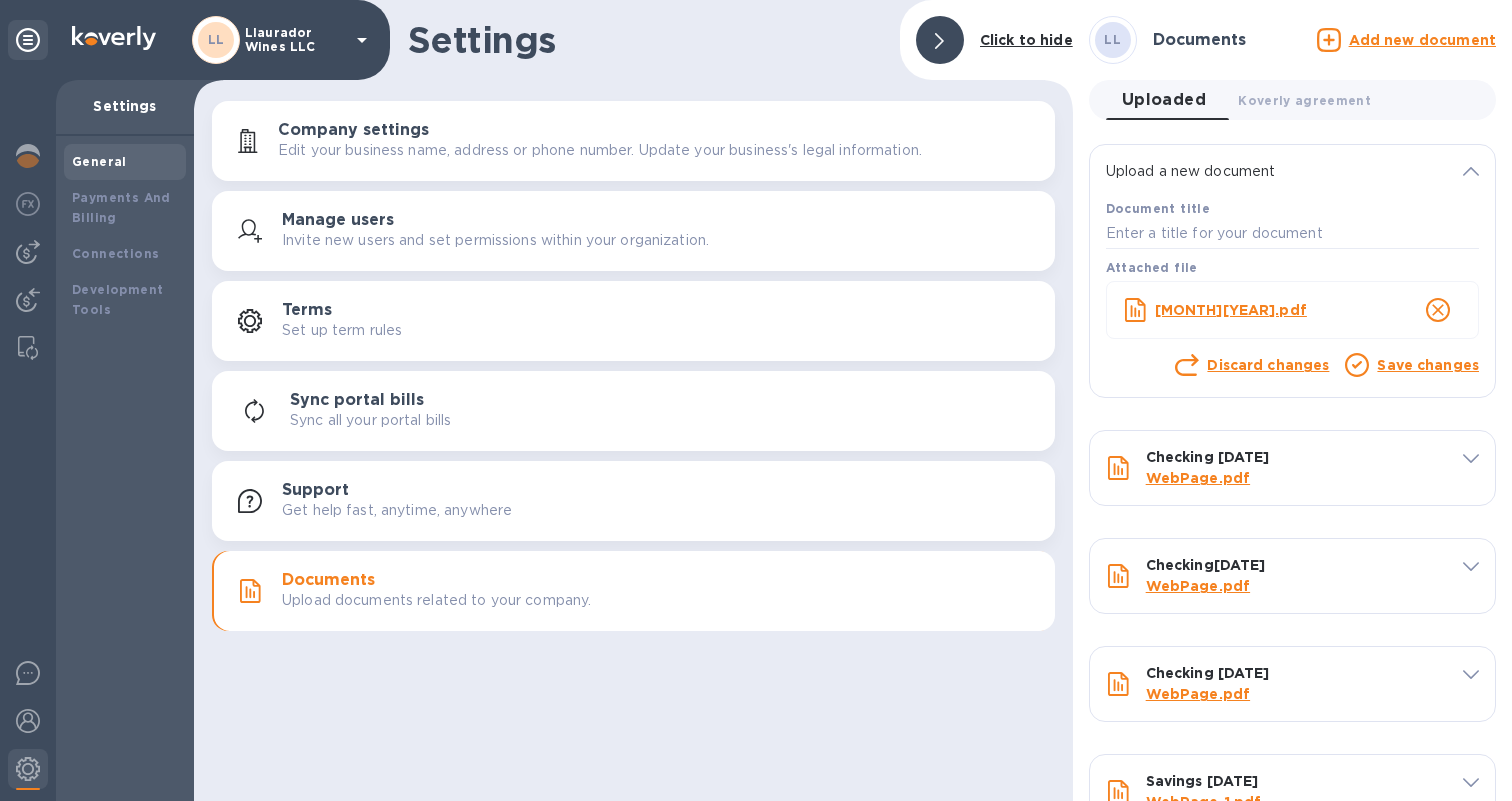 scroll, scrollTop: 0, scrollLeft: 0, axis: both 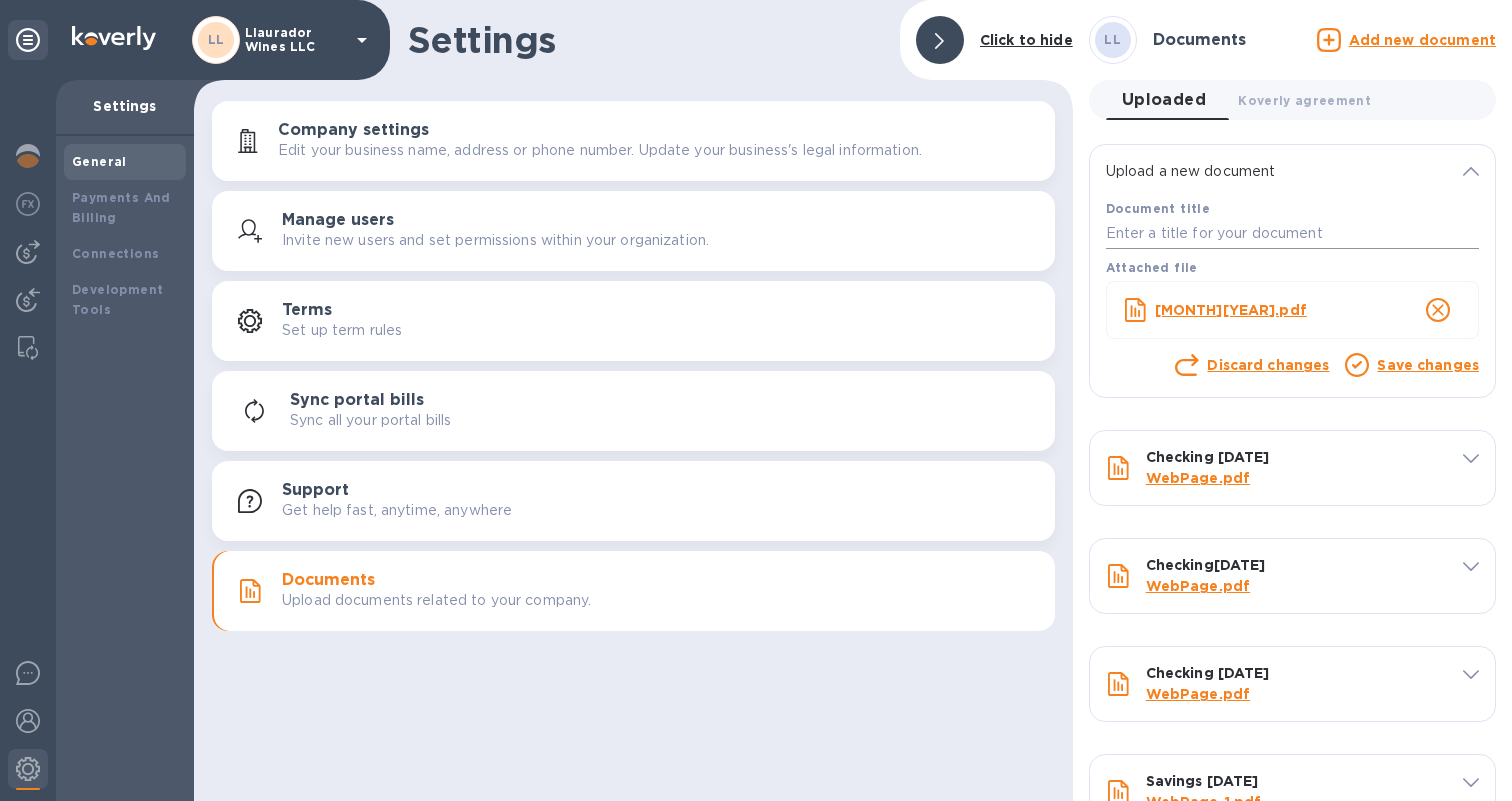 click at bounding box center (1292, 234) 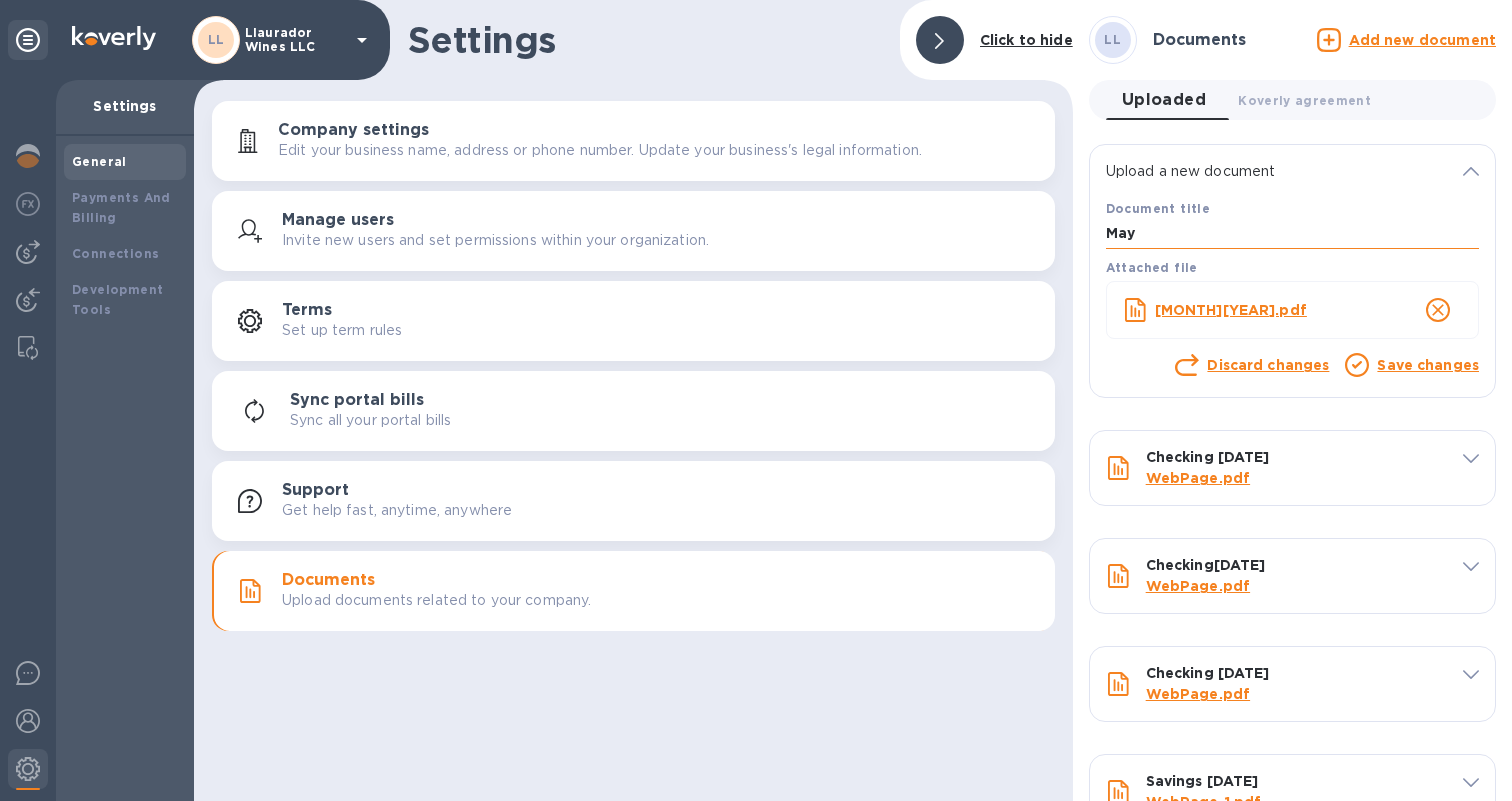 type on "May" 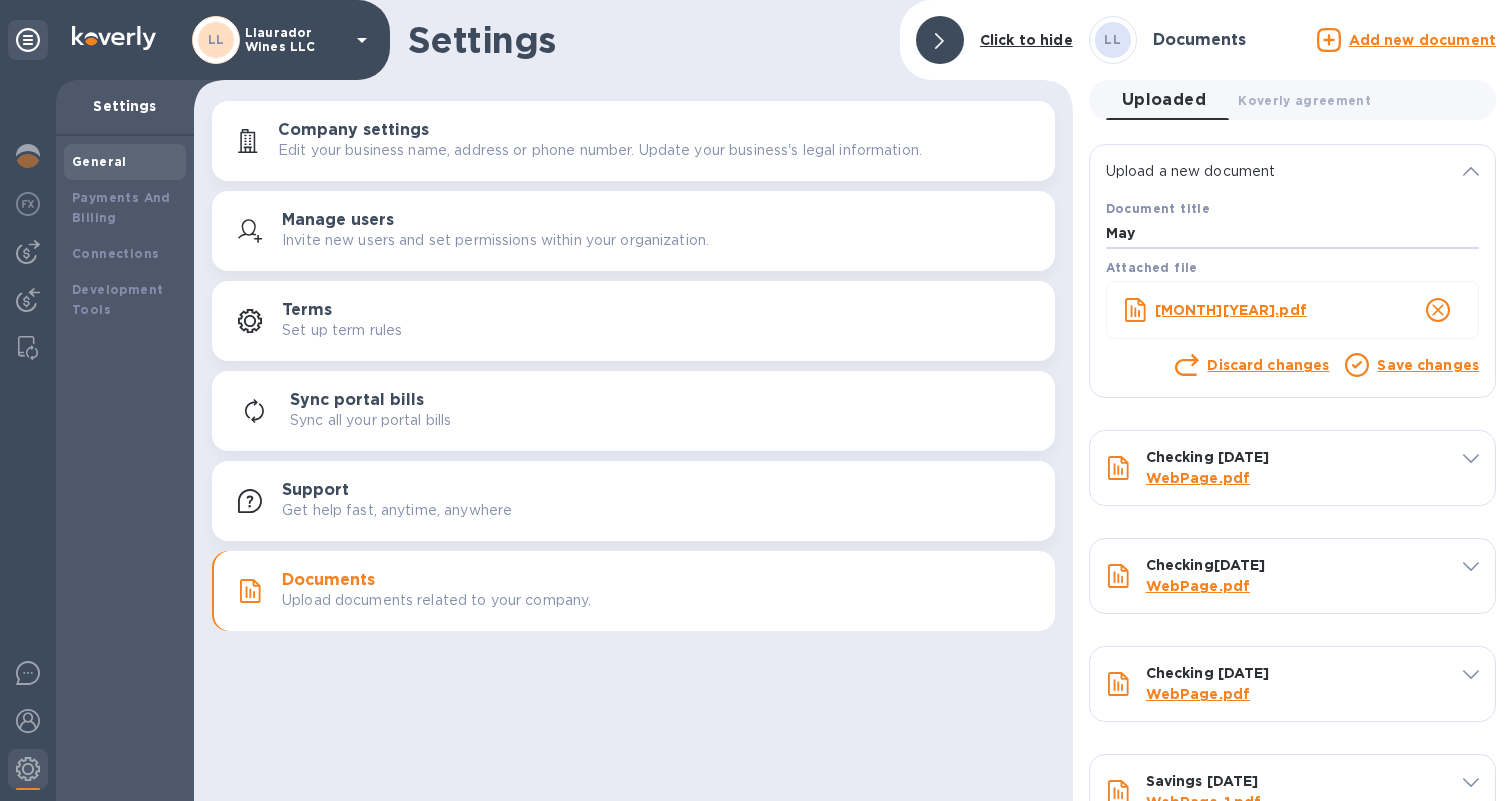 click on "Save changes" at bounding box center [1428, 365] 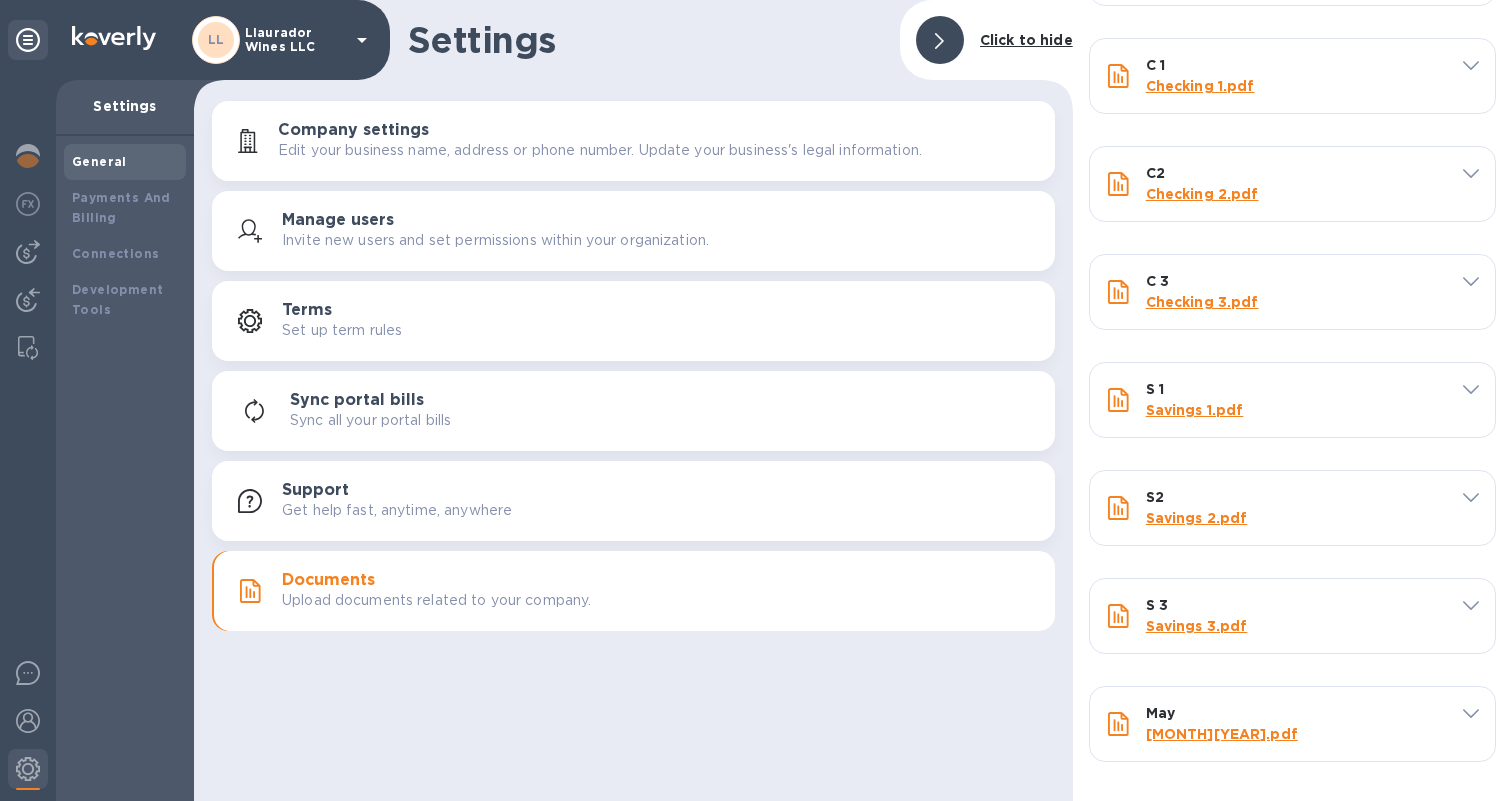 scroll, scrollTop: 754, scrollLeft: 0, axis: vertical 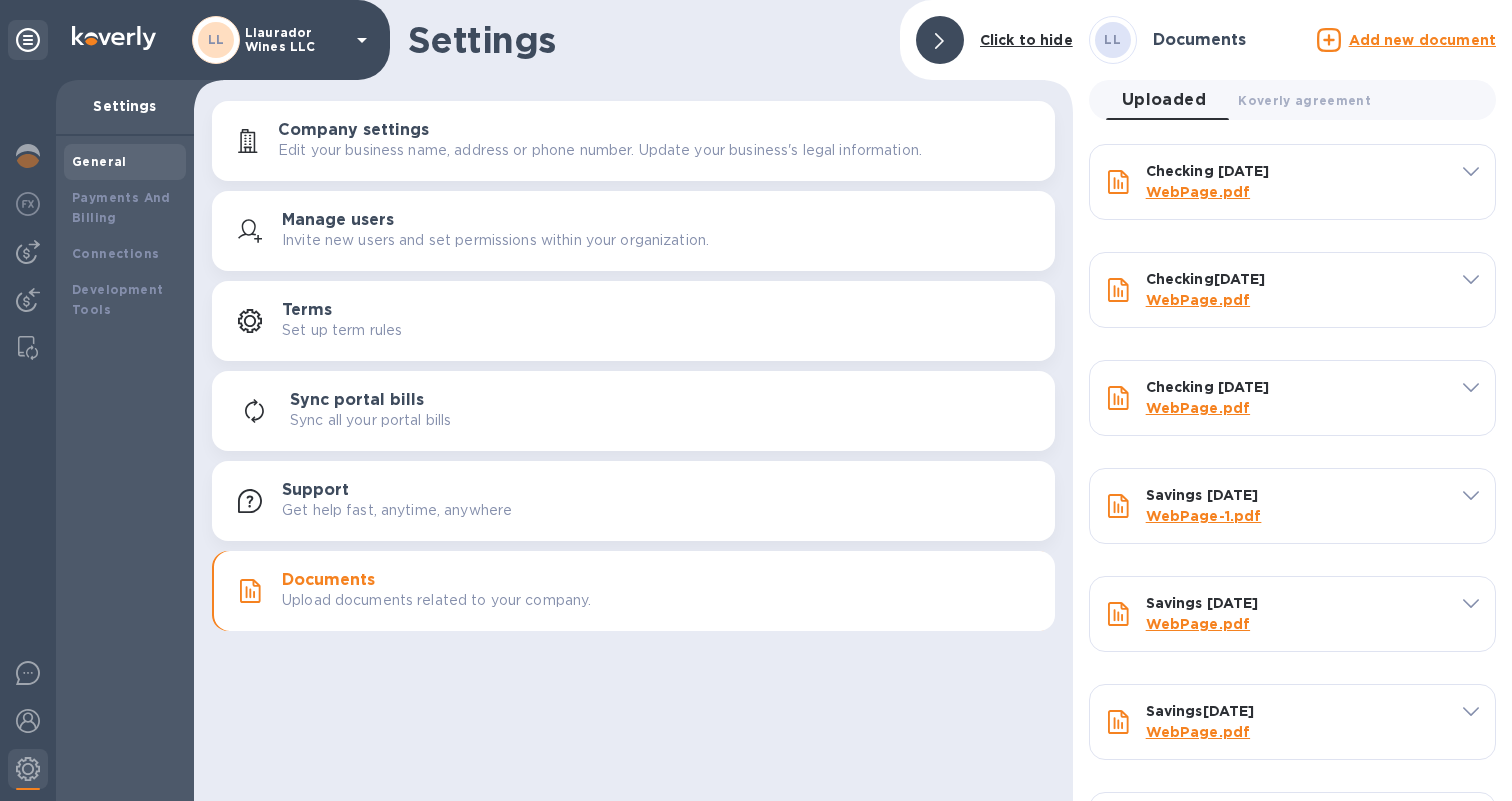 click on "Add new document" at bounding box center [1422, 40] 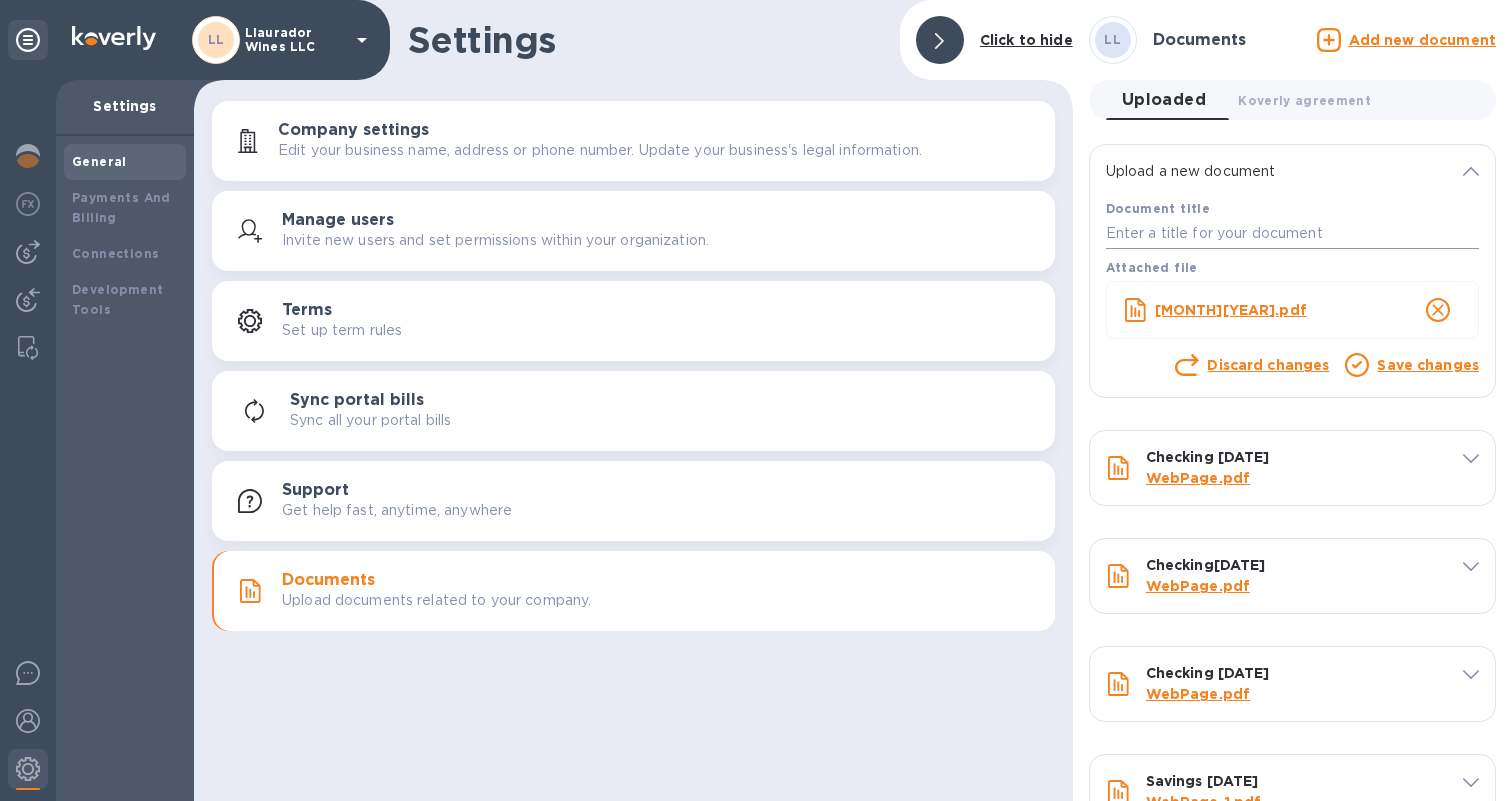 click at bounding box center [1292, 234] 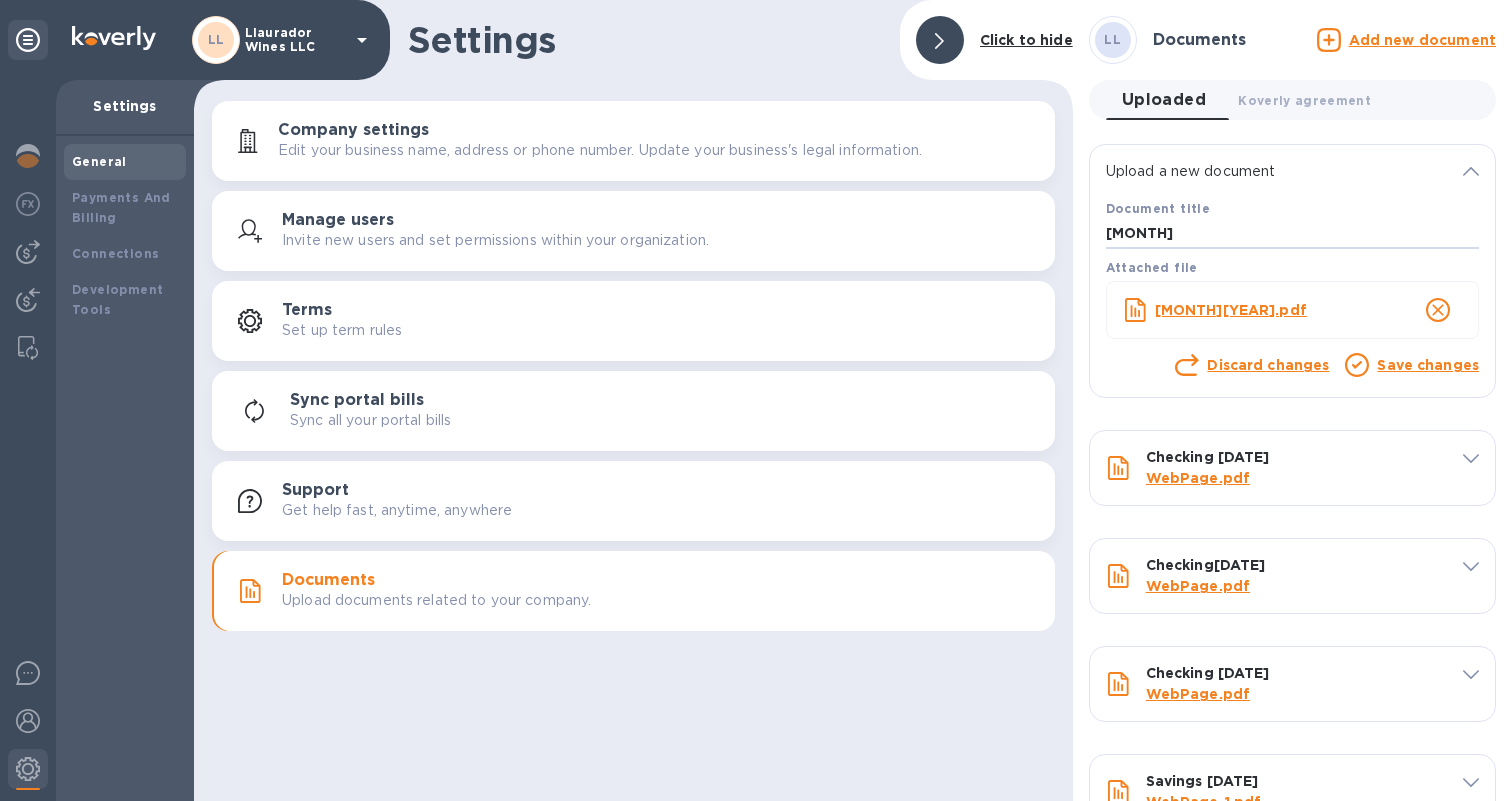 type on "June" 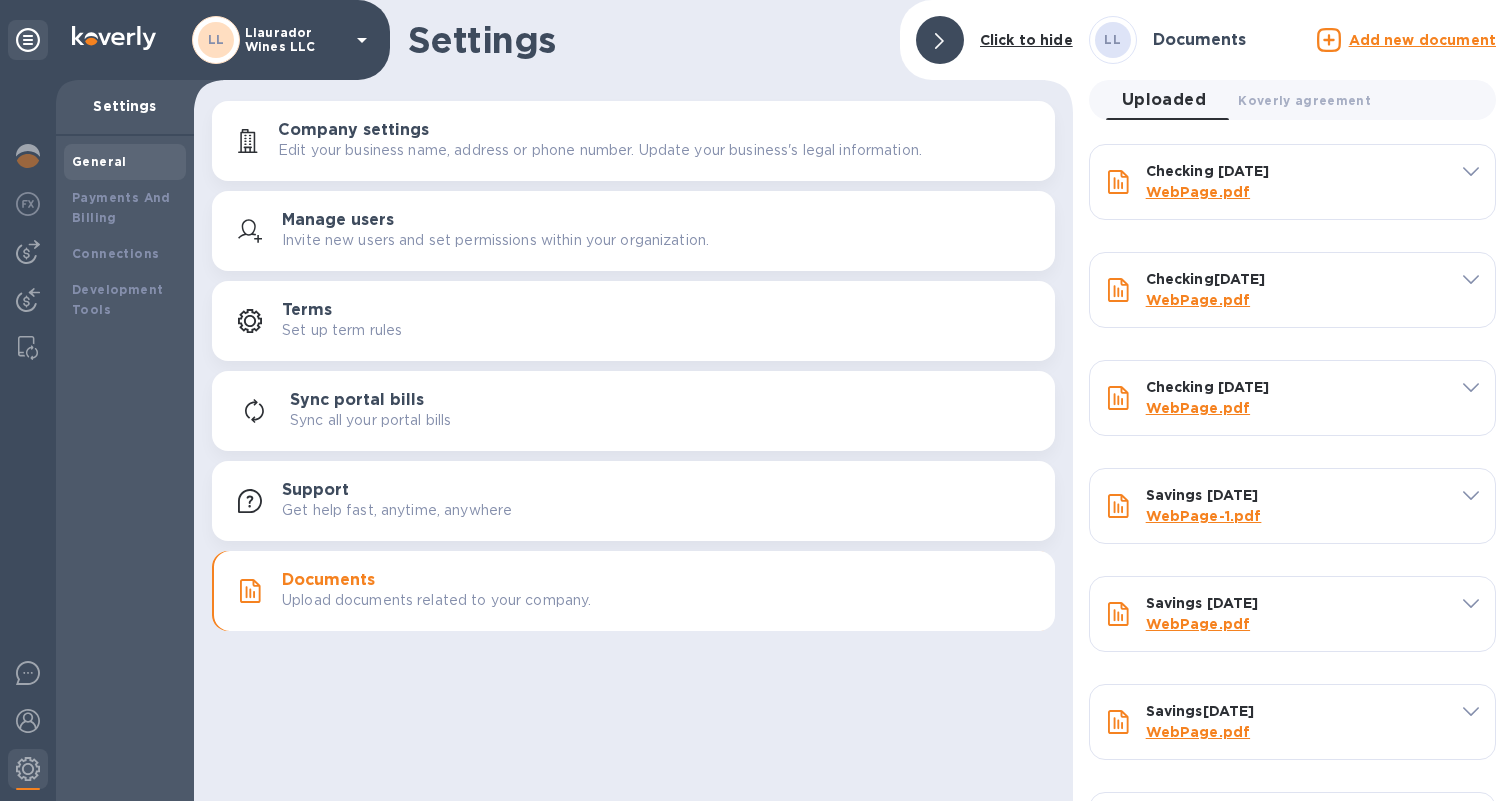 click on "Add new document" at bounding box center (1422, 40) 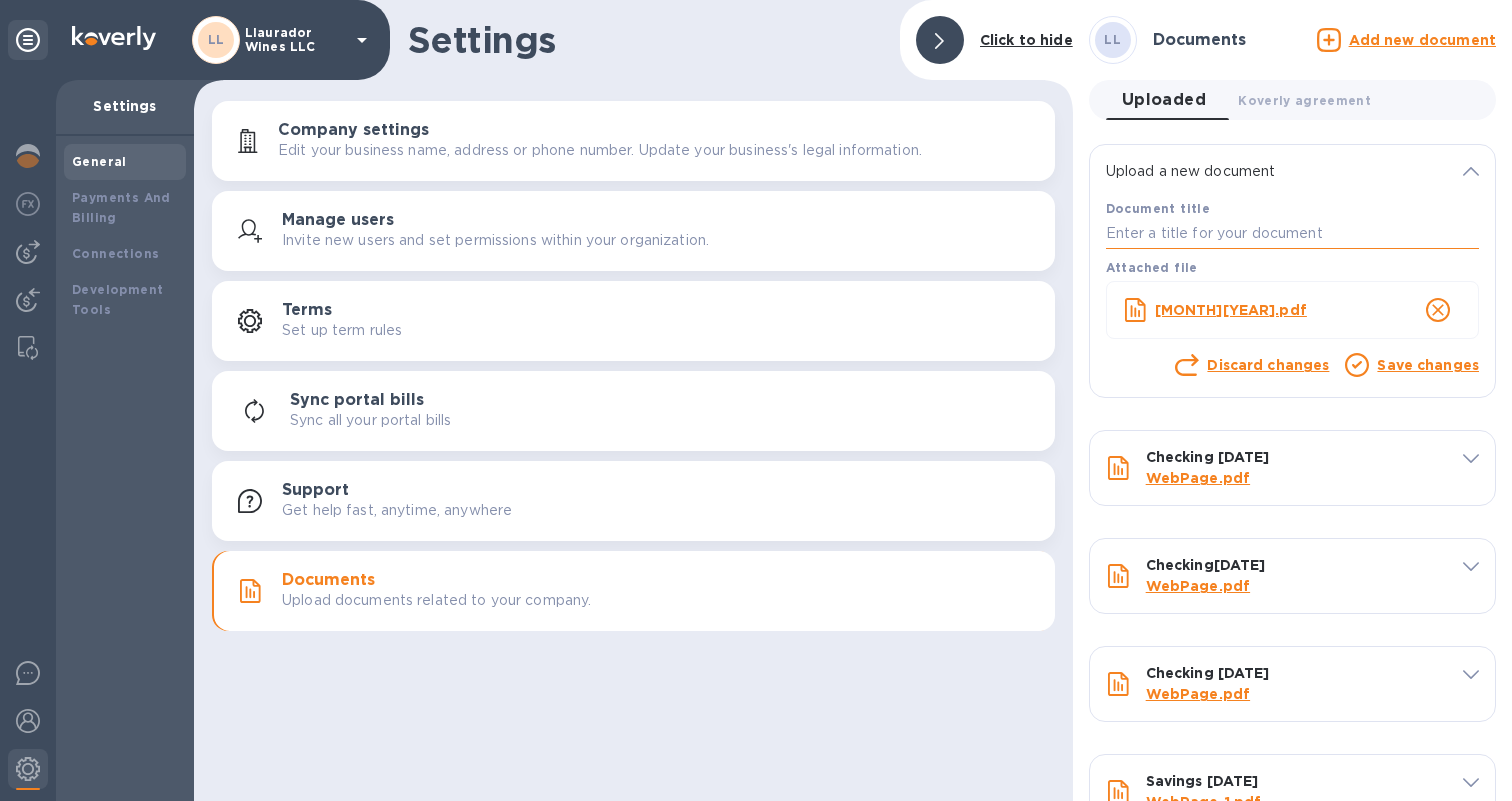 click at bounding box center [1292, 234] 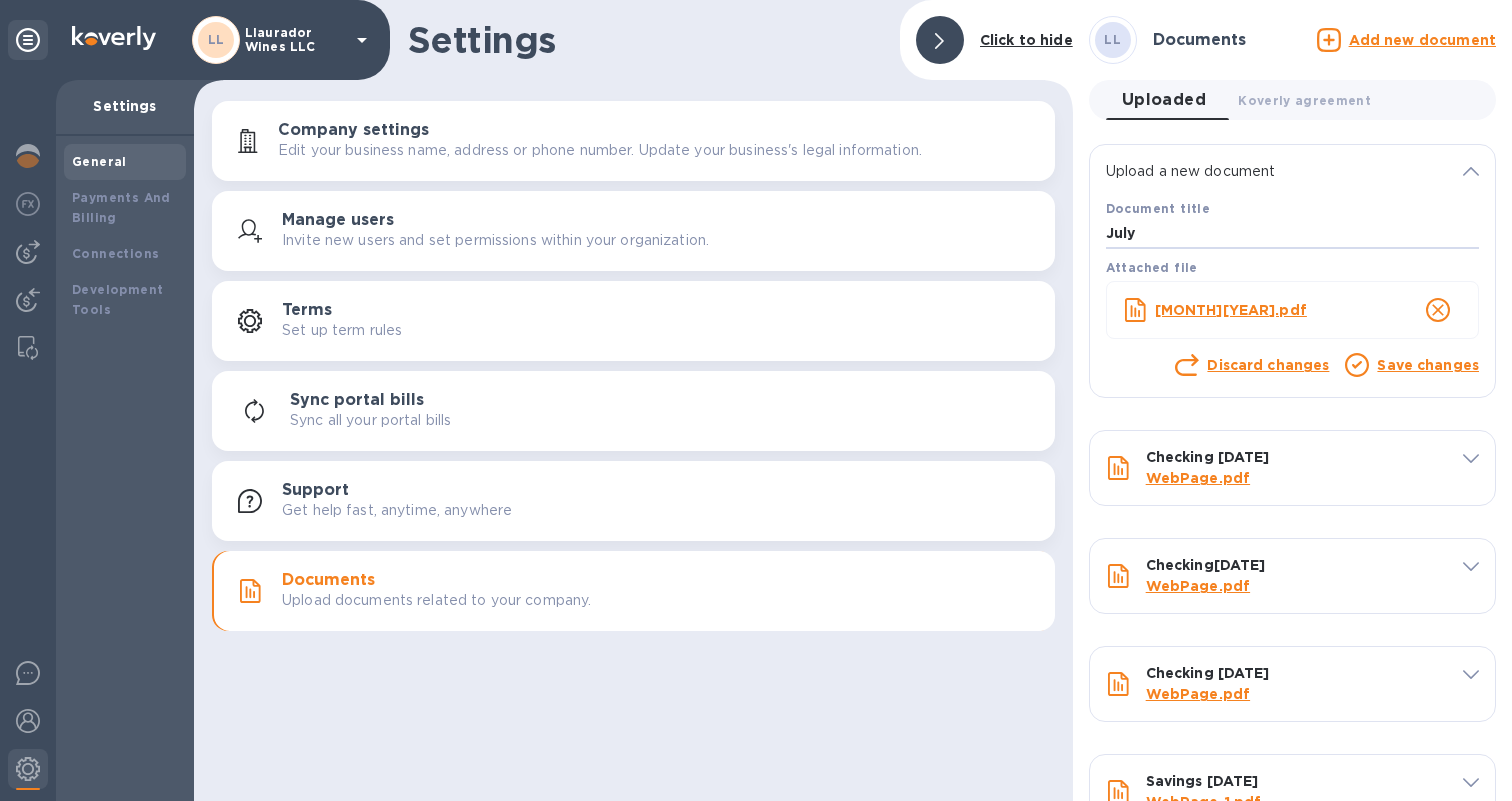 type on "July" 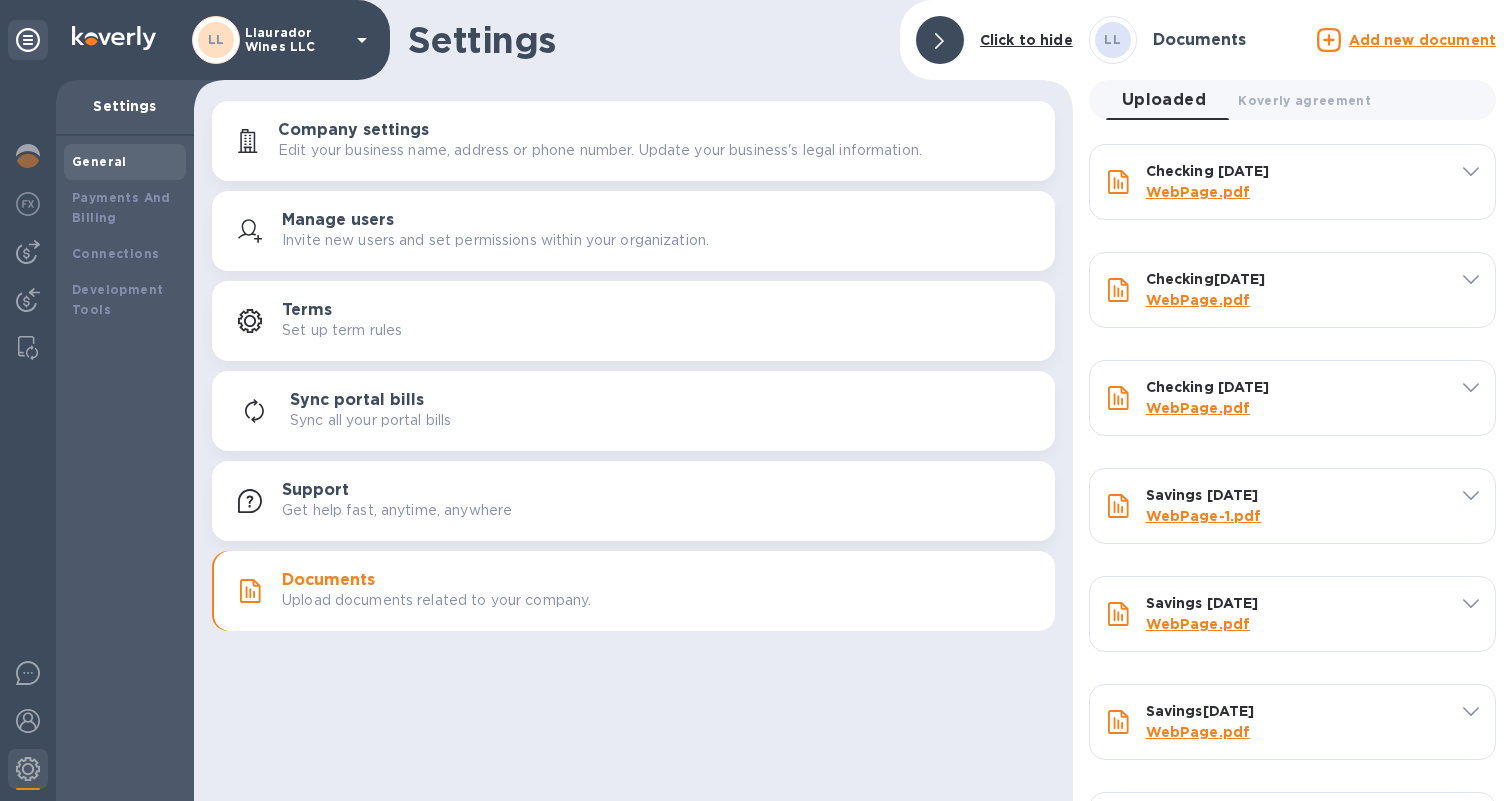 scroll, scrollTop: 456, scrollLeft: 0, axis: vertical 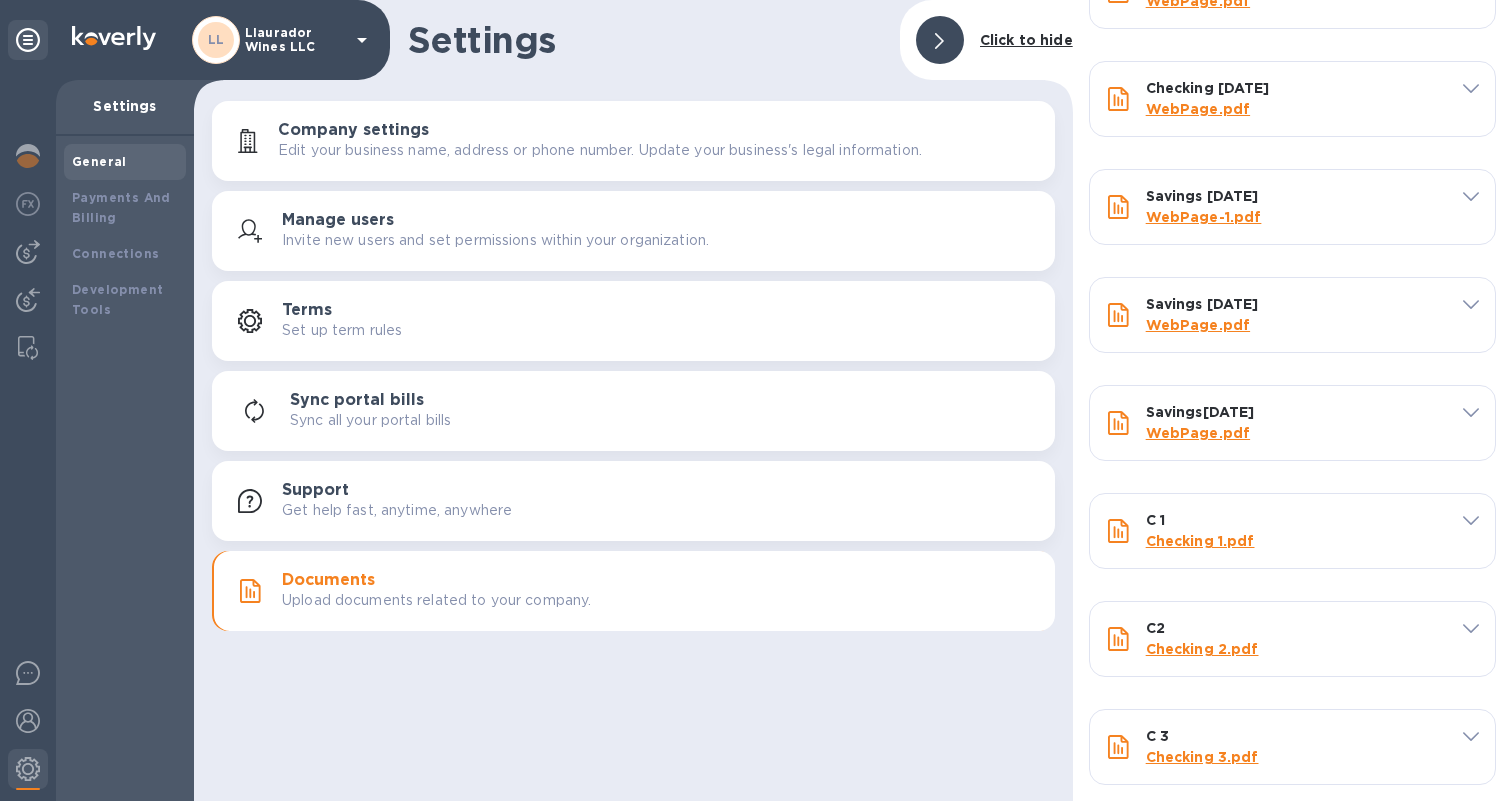 click on "WebPage.pdf" at bounding box center (1198, 325) 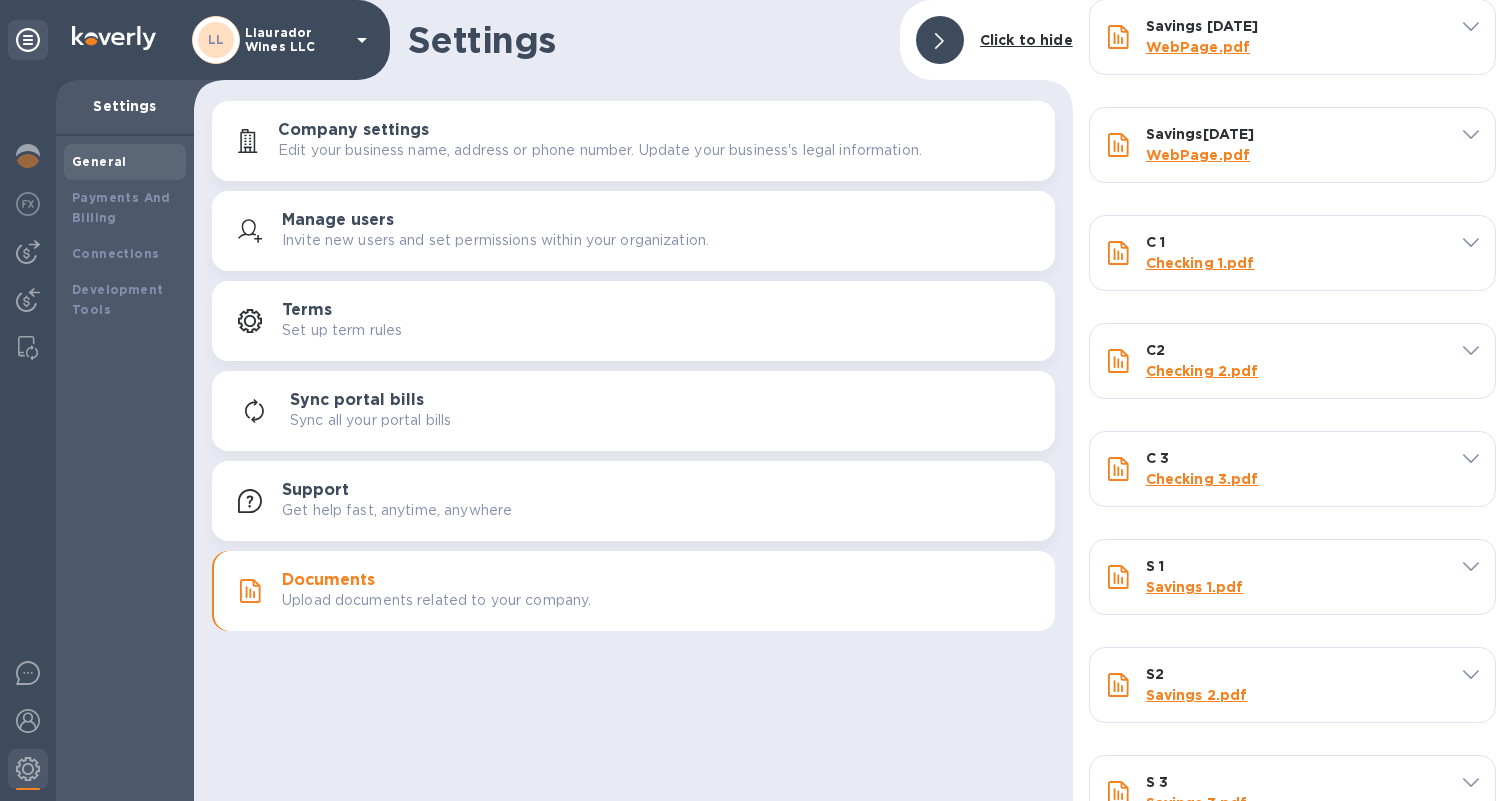 scroll, scrollTop: 645, scrollLeft: 0, axis: vertical 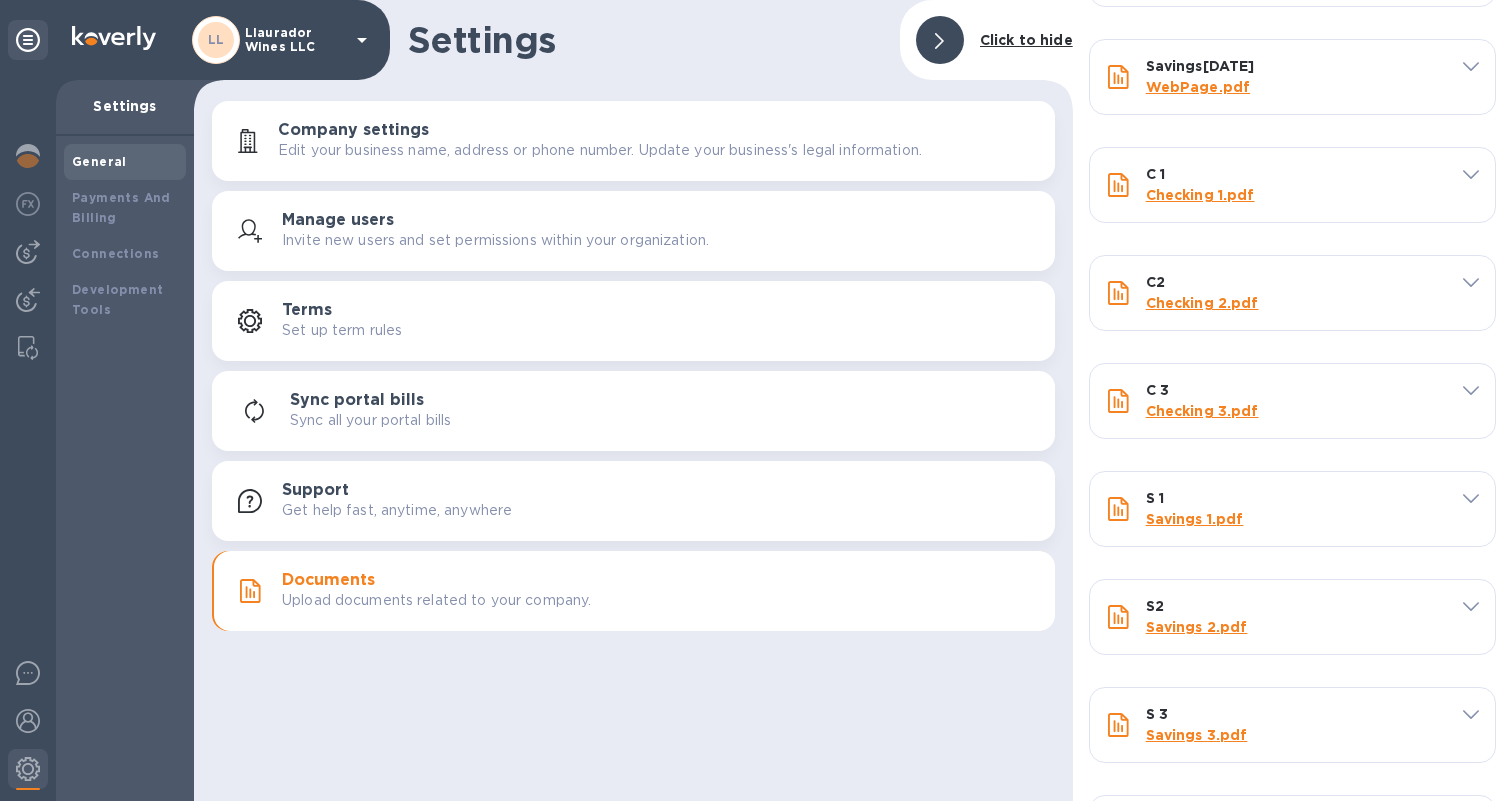 click on "Checking 3.pdf" at bounding box center (1202, 411) 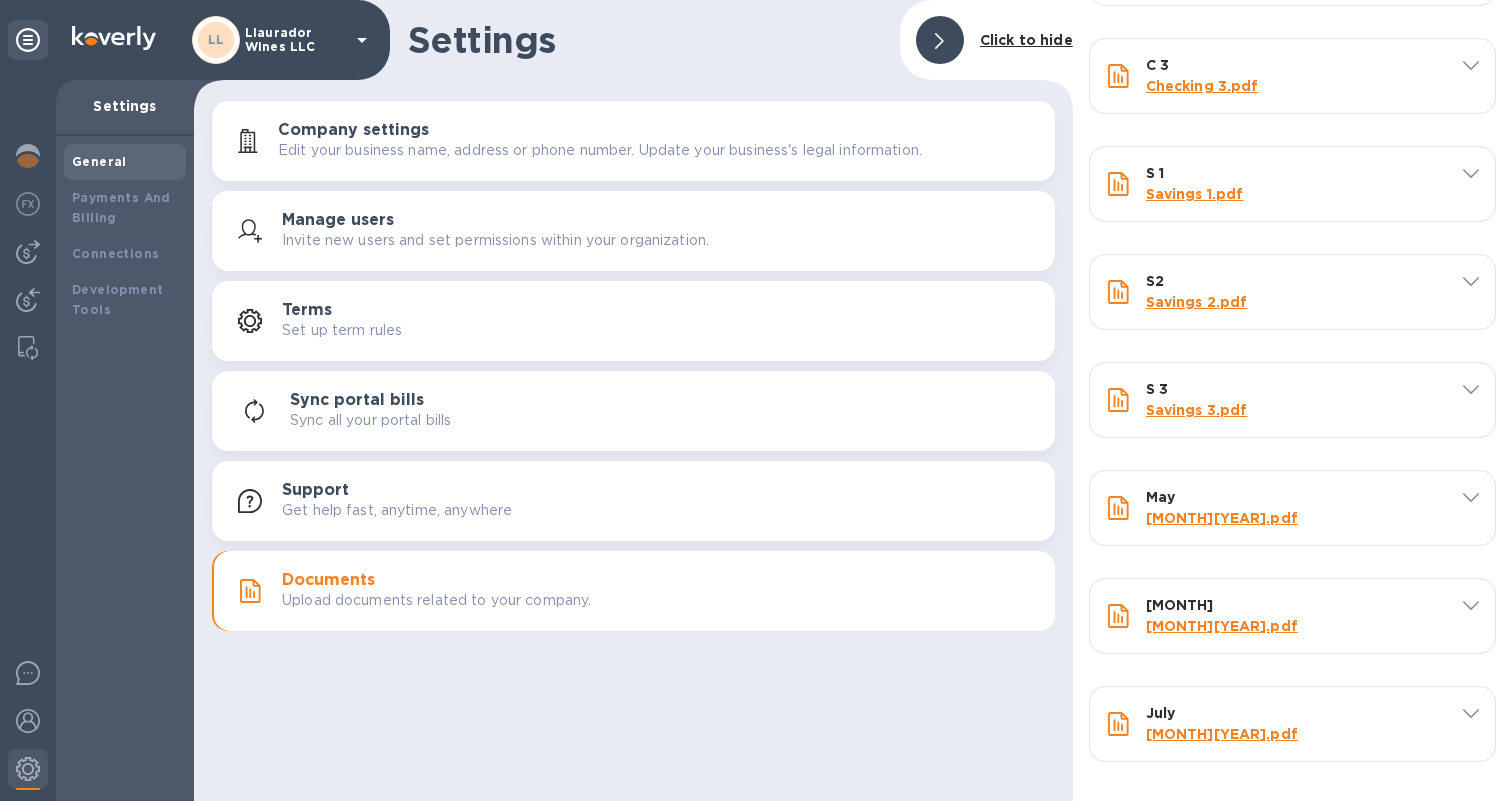 scroll, scrollTop: 970, scrollLeft: 0, axis: vertical 